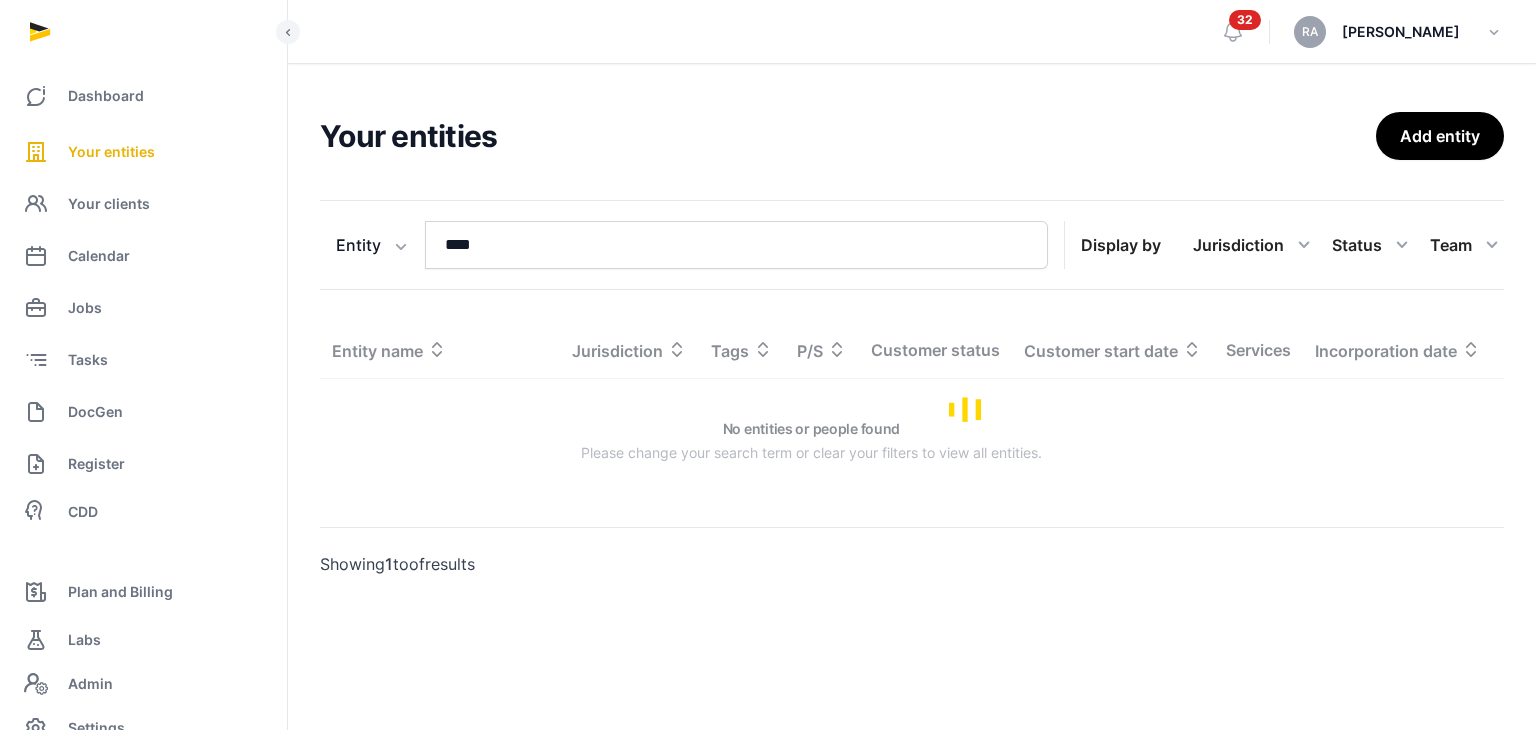 scroll, scrollTop: 0, scrollLeft: 0, axis: both 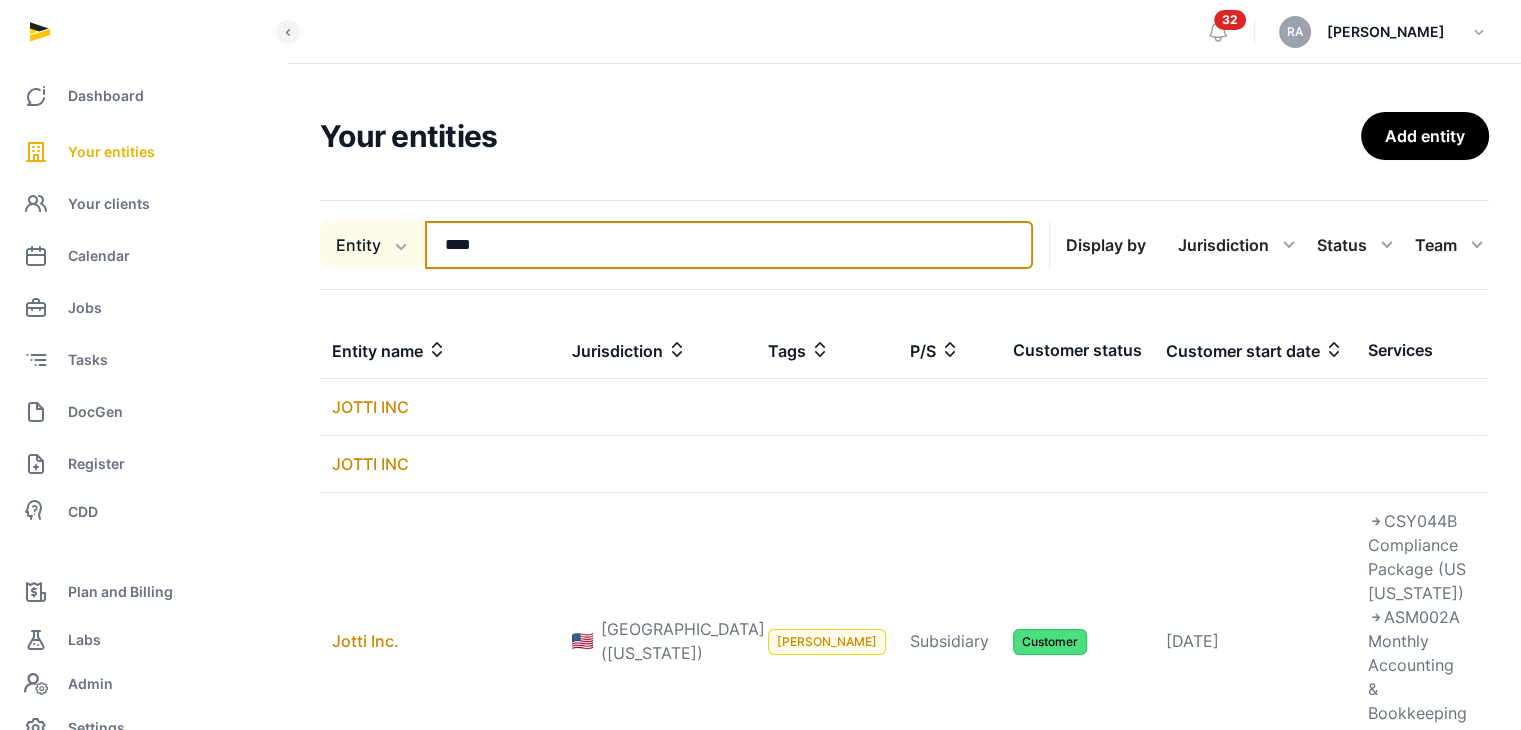 drag, startPoint x: 487, startPoint y: 239, endPoint x: 384, endPoint y: 241, distance: 103.01942 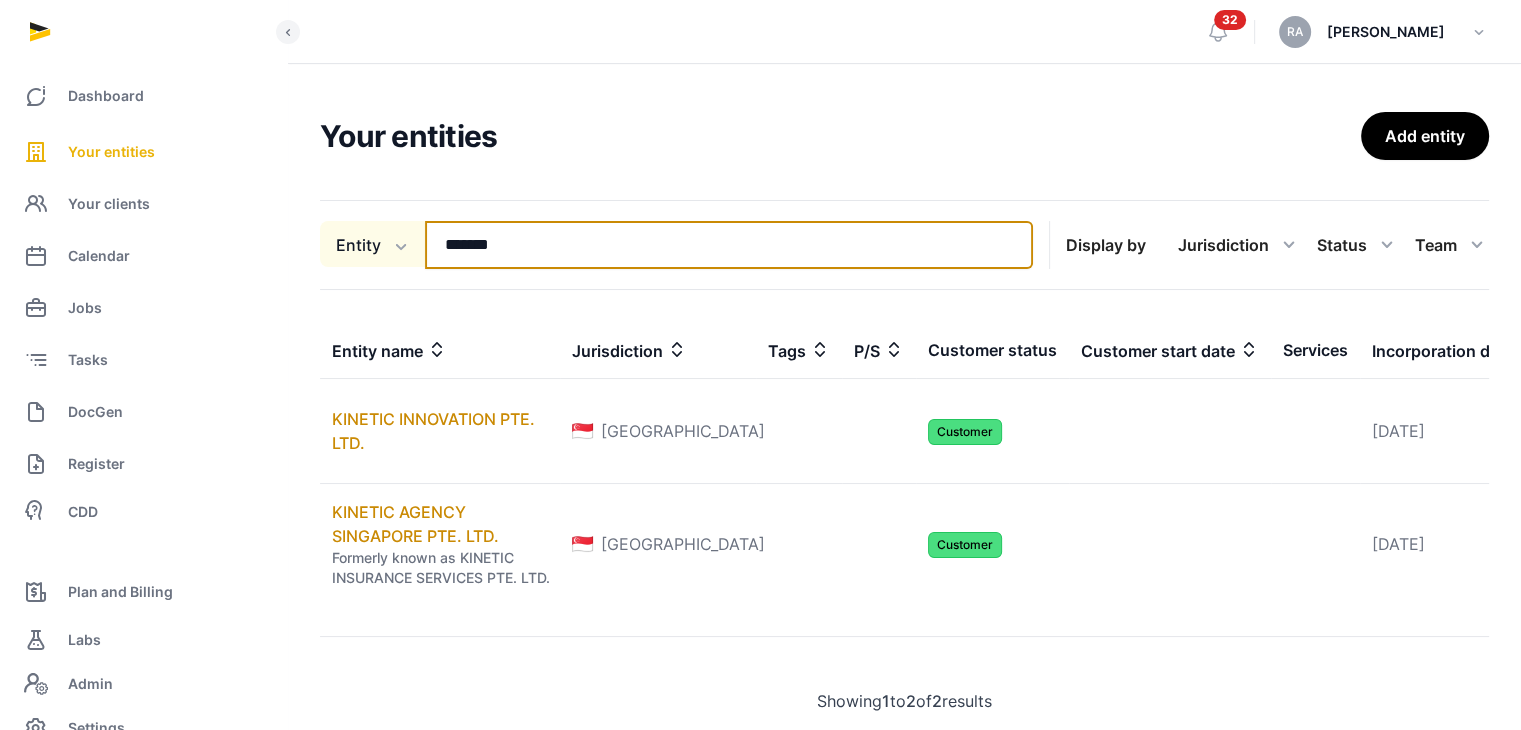 type on "*******" 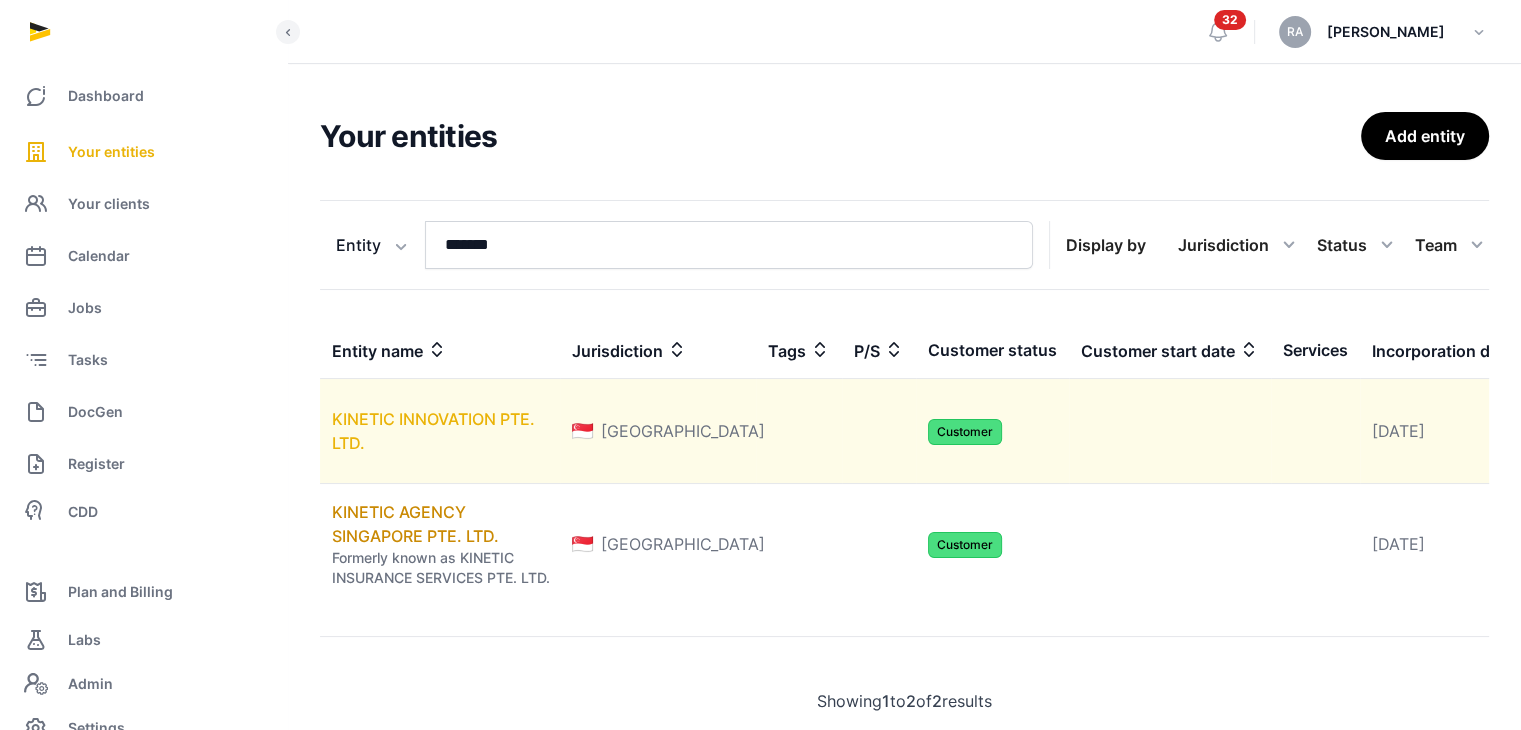 click on "KINETIC INNOVATION PTE. LTD." at bounding box center (433, 431) 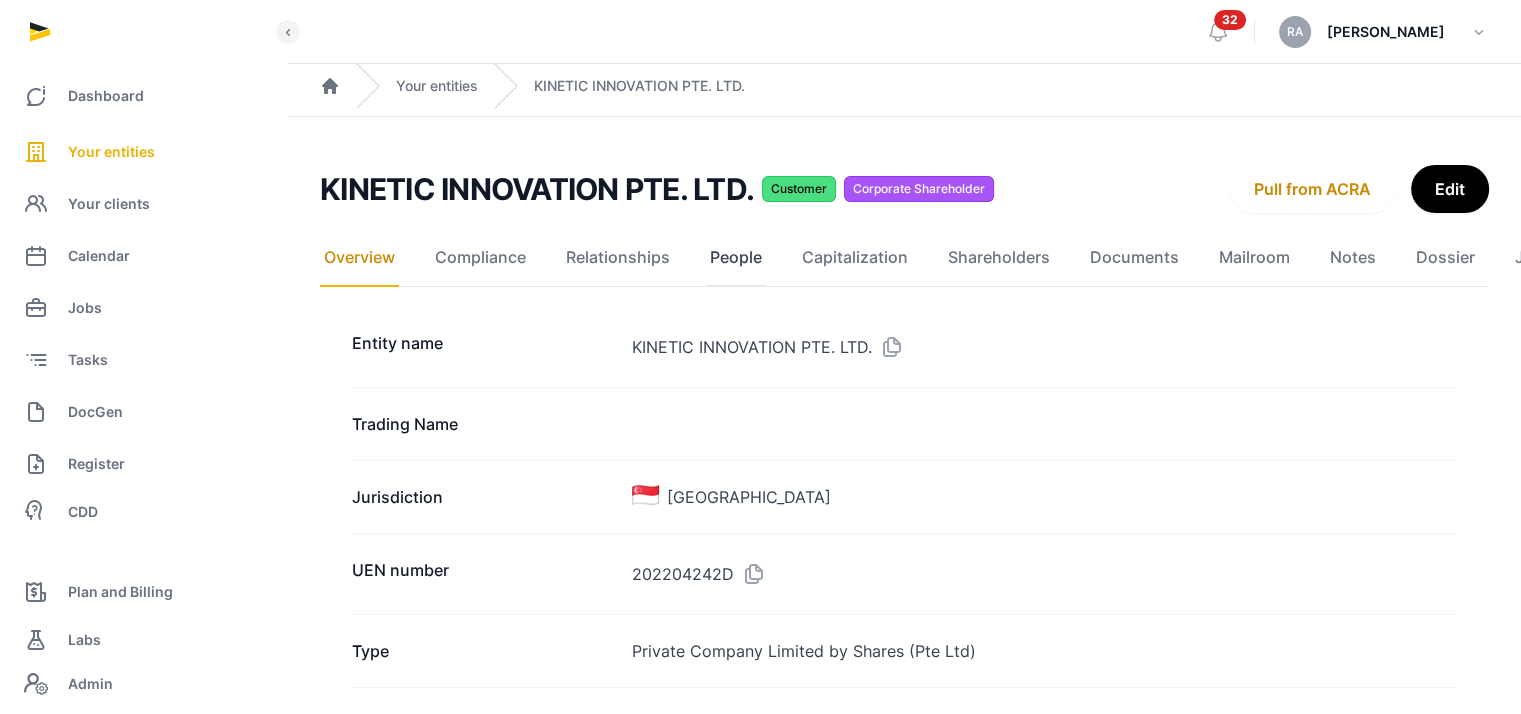 click on "People" 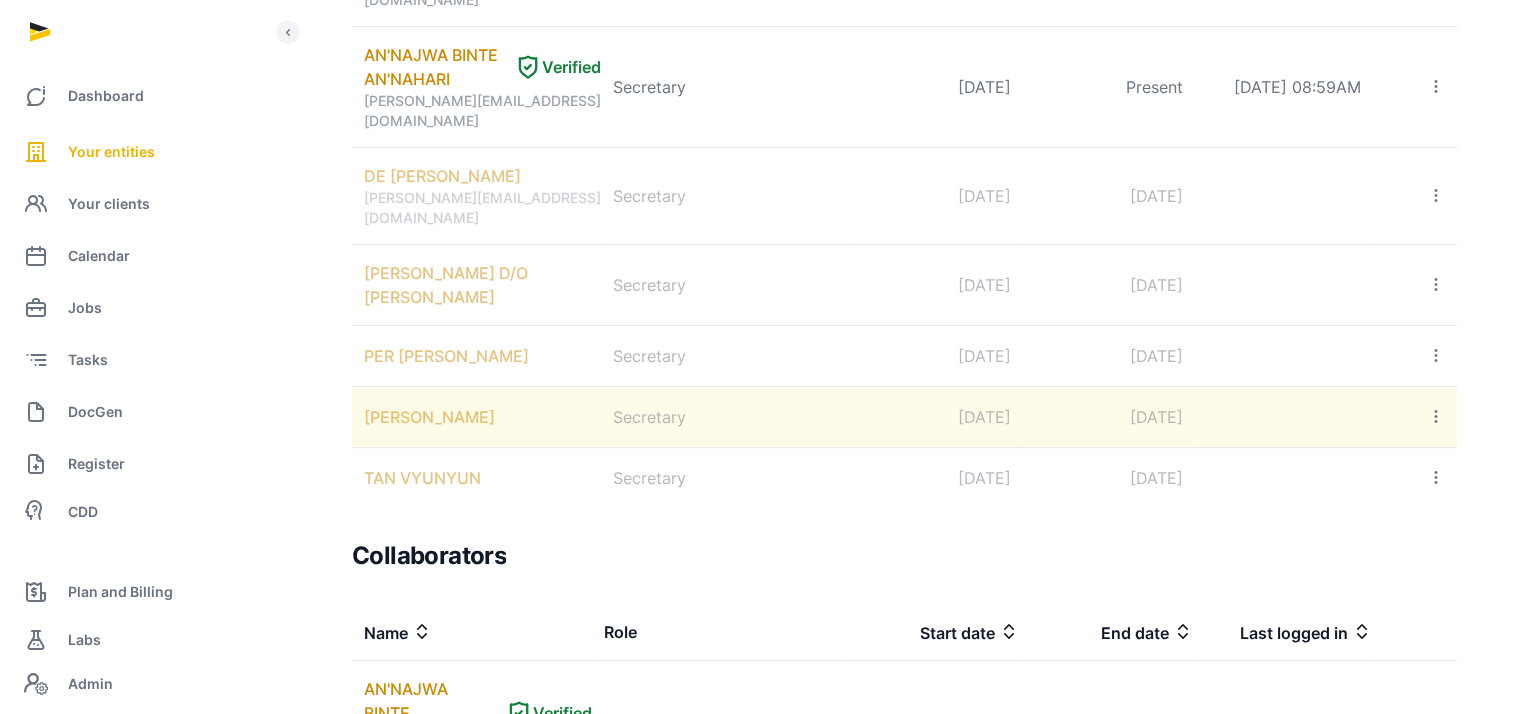 scroll, scrollTop: 200, scrollLeft: 0, axis: vertical 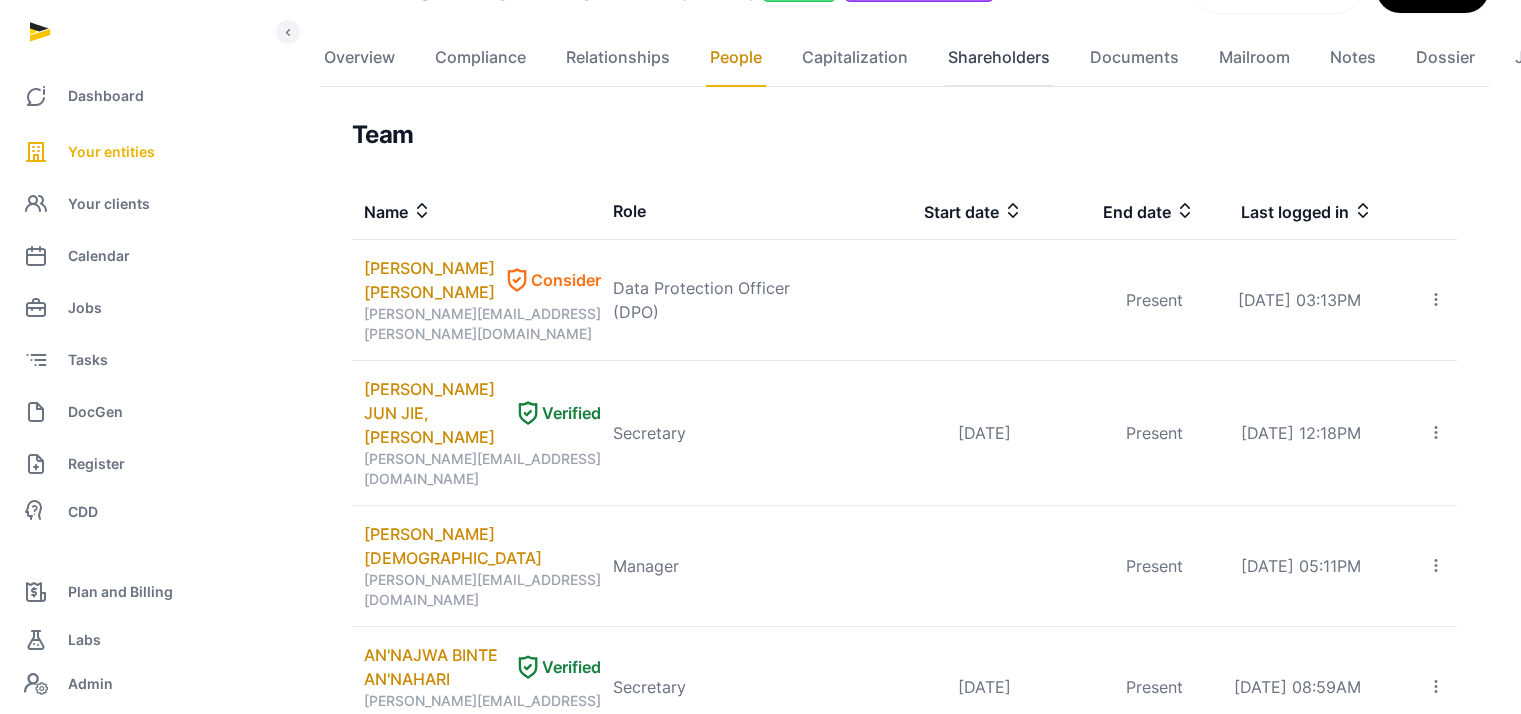 click on "Shareholders" 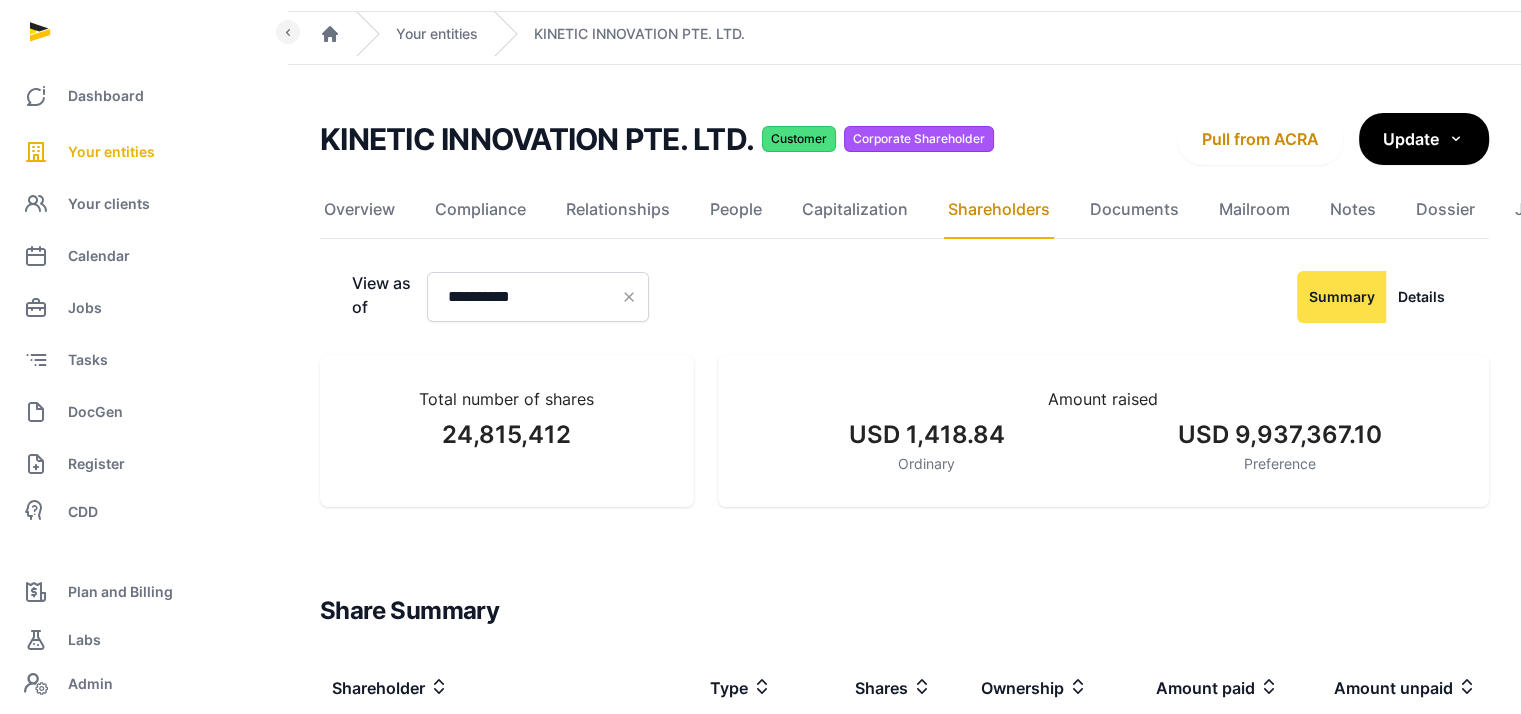 scroll, scrollTop: 0, scrollLeft: 0, axis: both 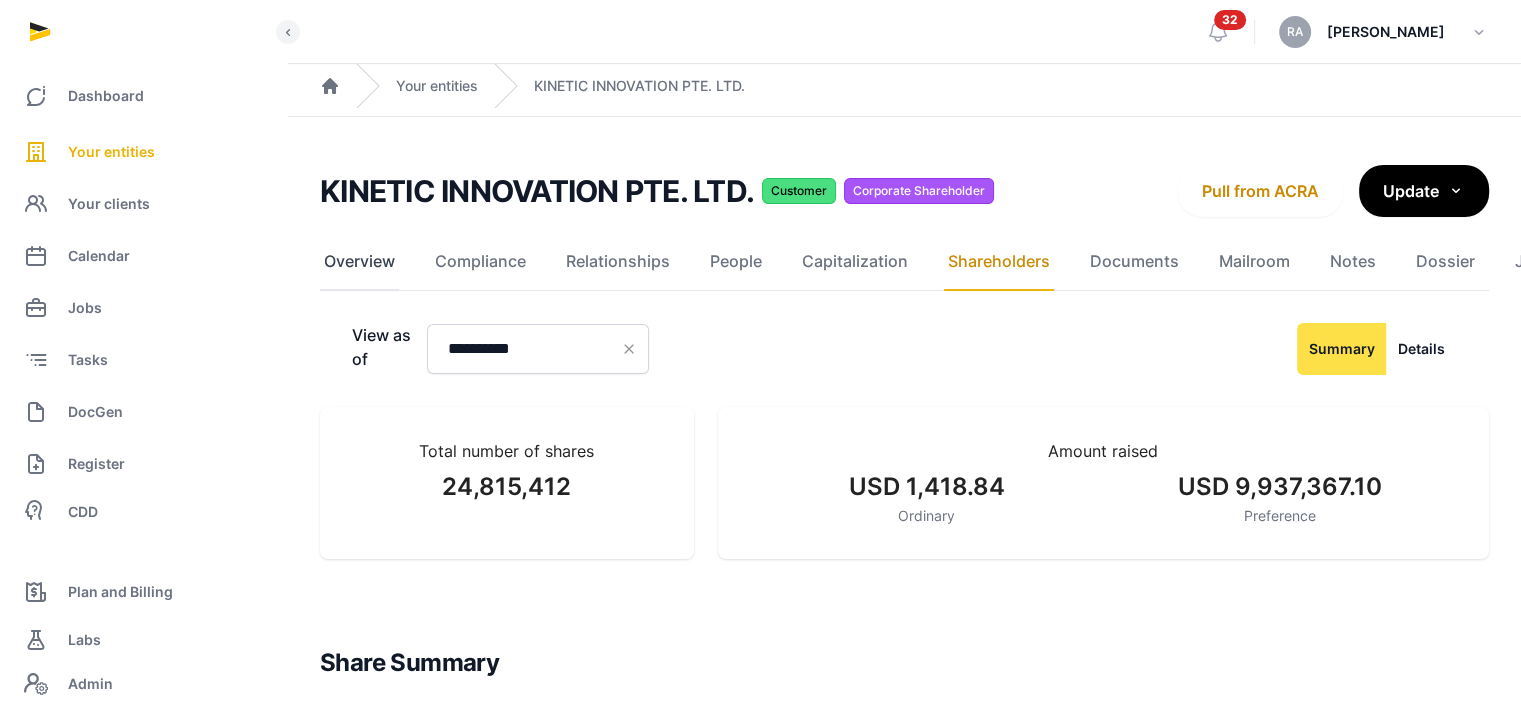 click on "Overview" 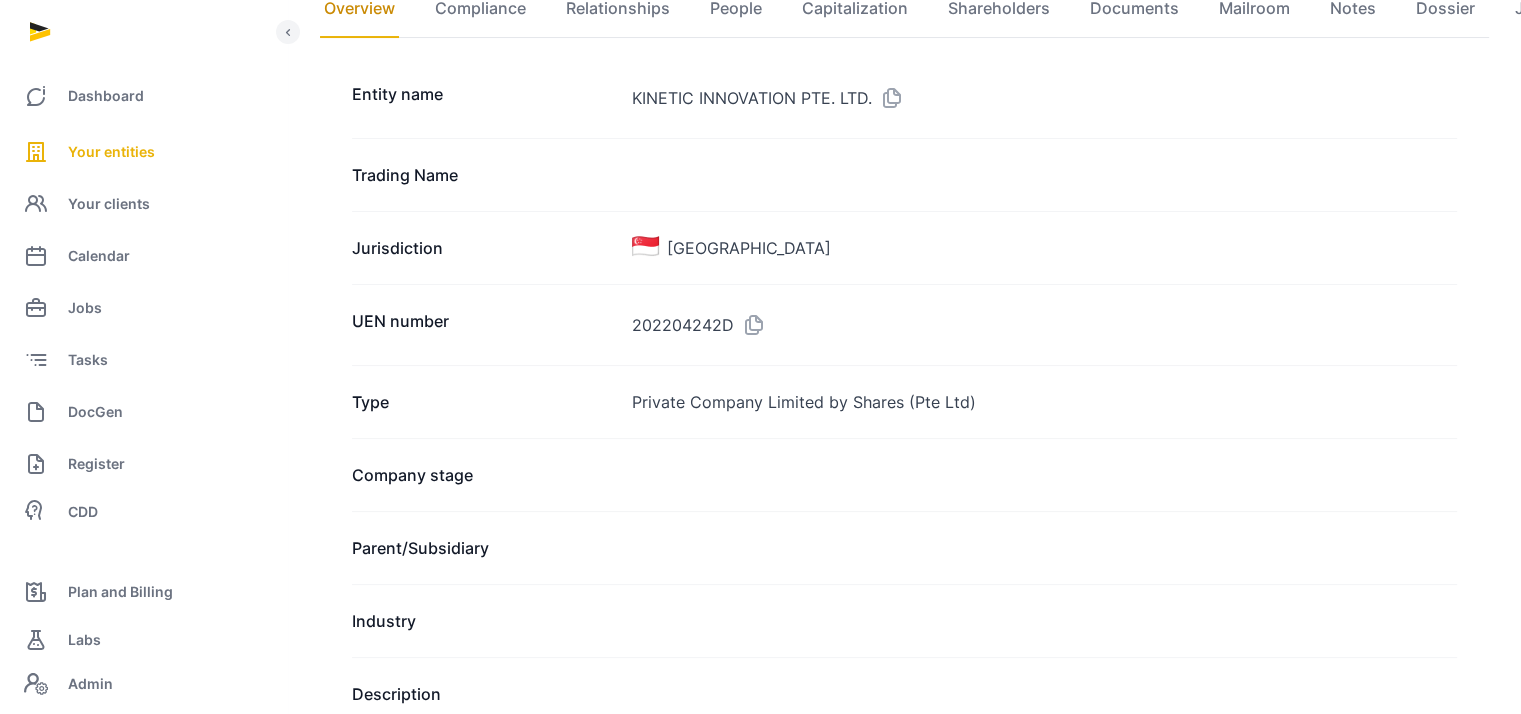 scroll, scrollTop: 0, scrollLeft: 0, axis: both 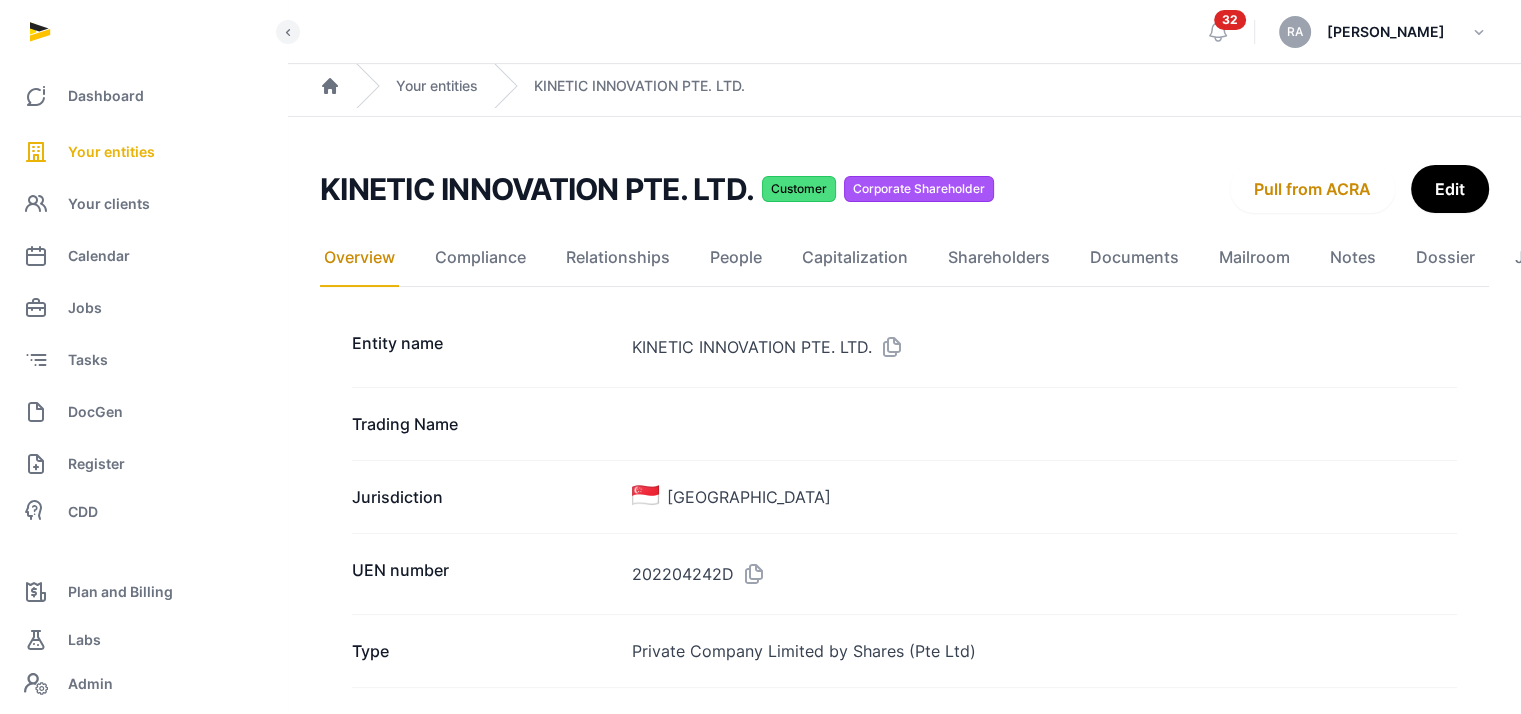 click on "Overview  Compliance  Relationships  People  Capitalization  Shareholders  Documents  Mailroom  Notes  Dossier  Jobs" at bounding box center [904, 258] 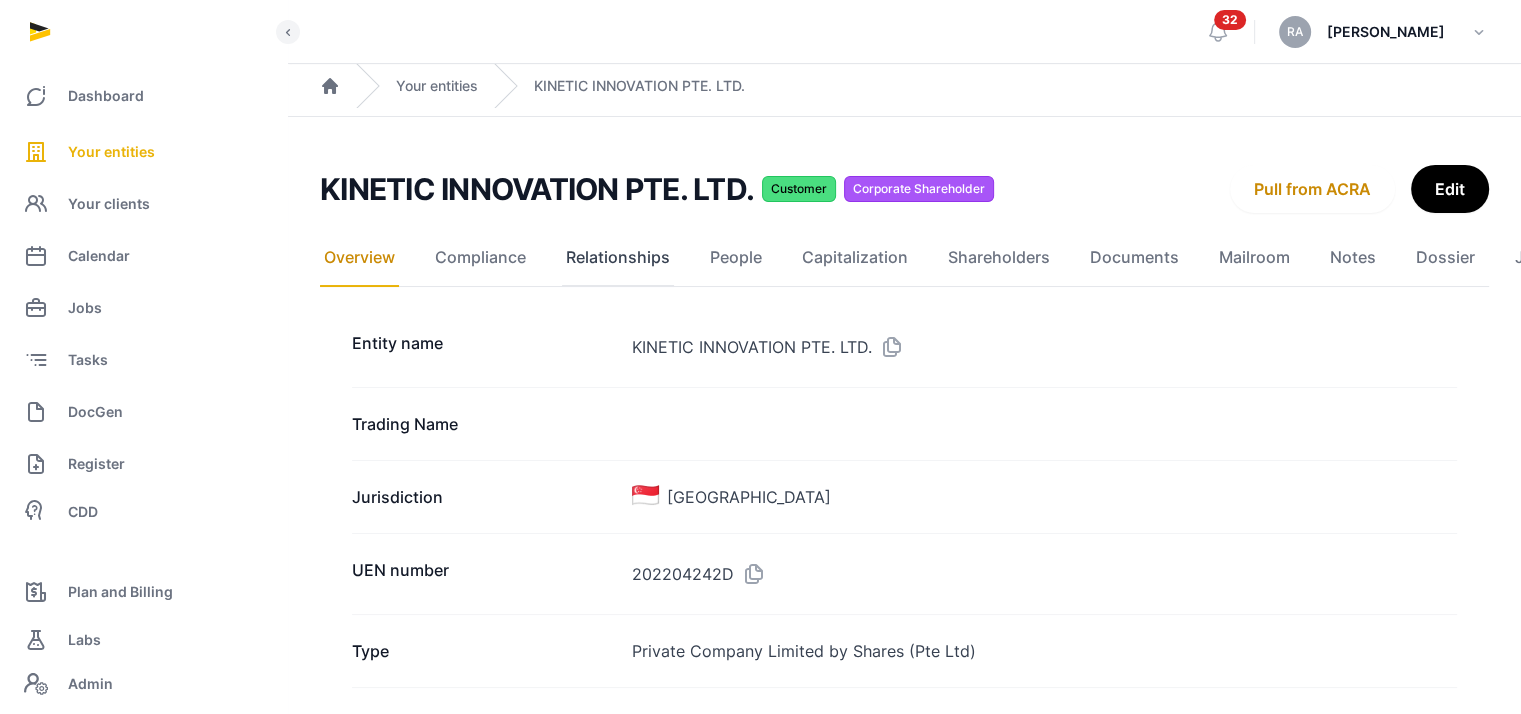 click on "Relationships" 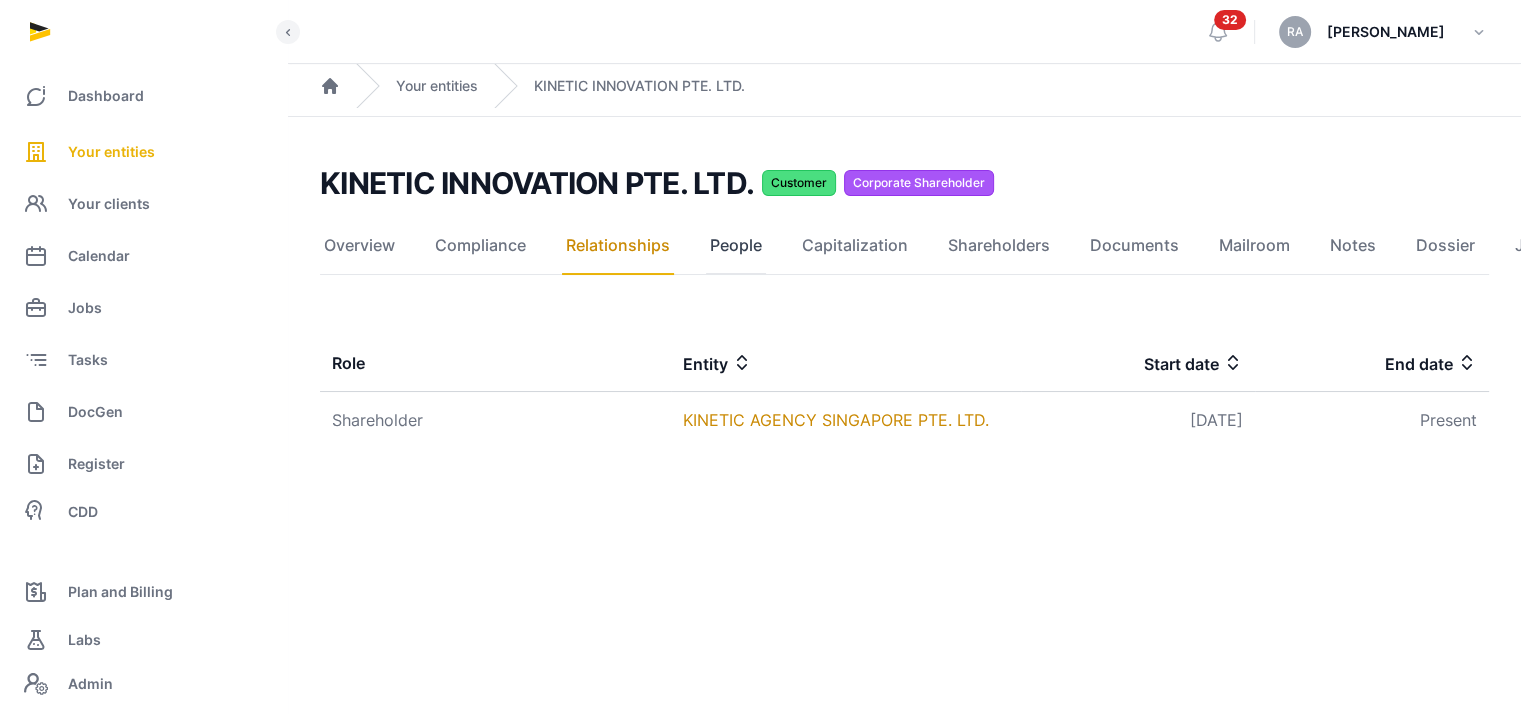 click on "People" 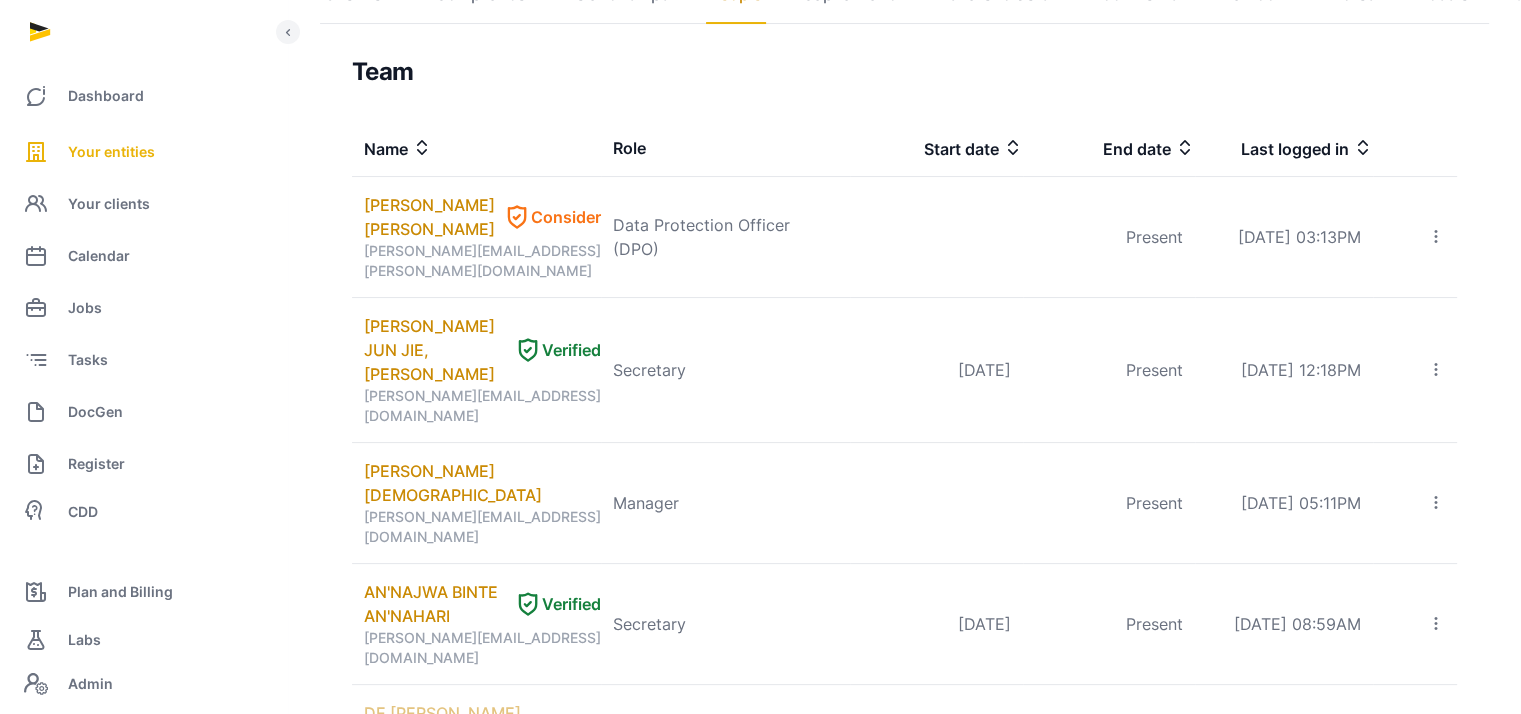 scroll, scrollTop: 0, scrollLeft: 0, axis: both 